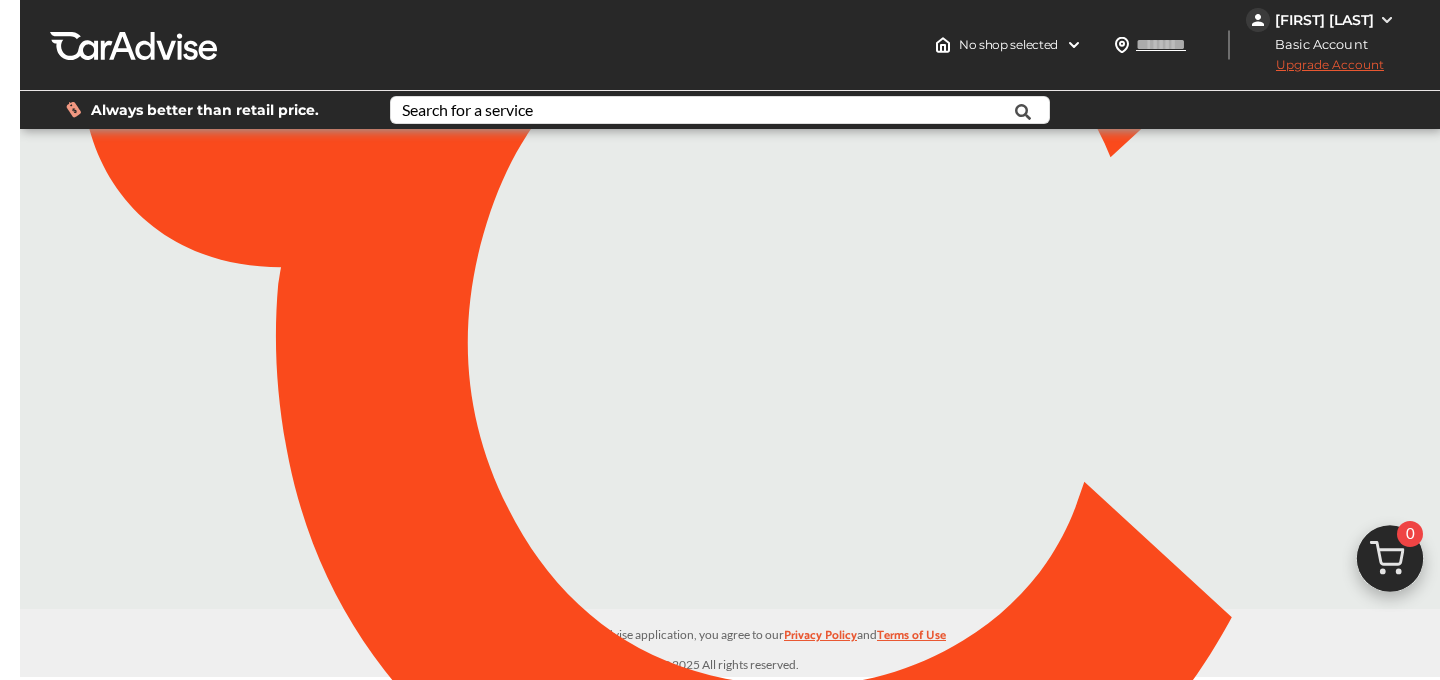 scroll, scrollTop: 0, scrollLeft: 0, axis: both 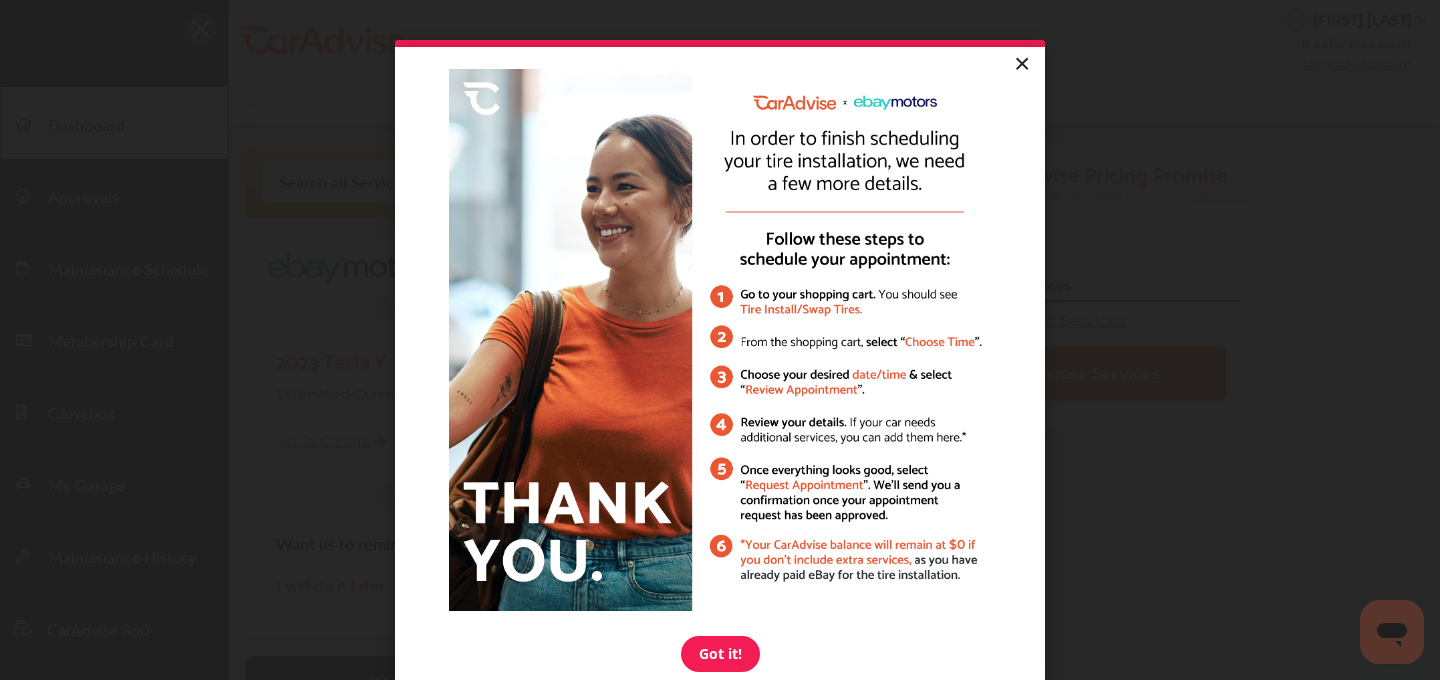 click on "×" at bounding box center [1021, 65] 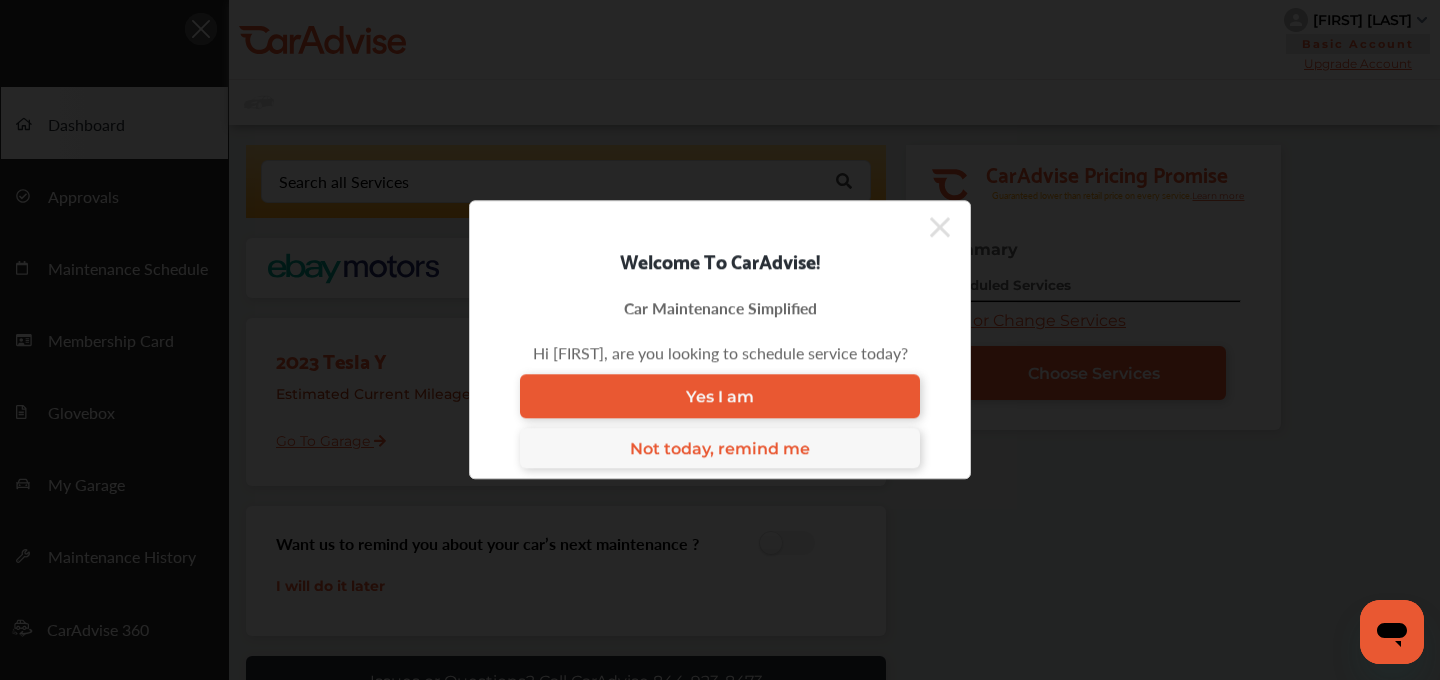 click 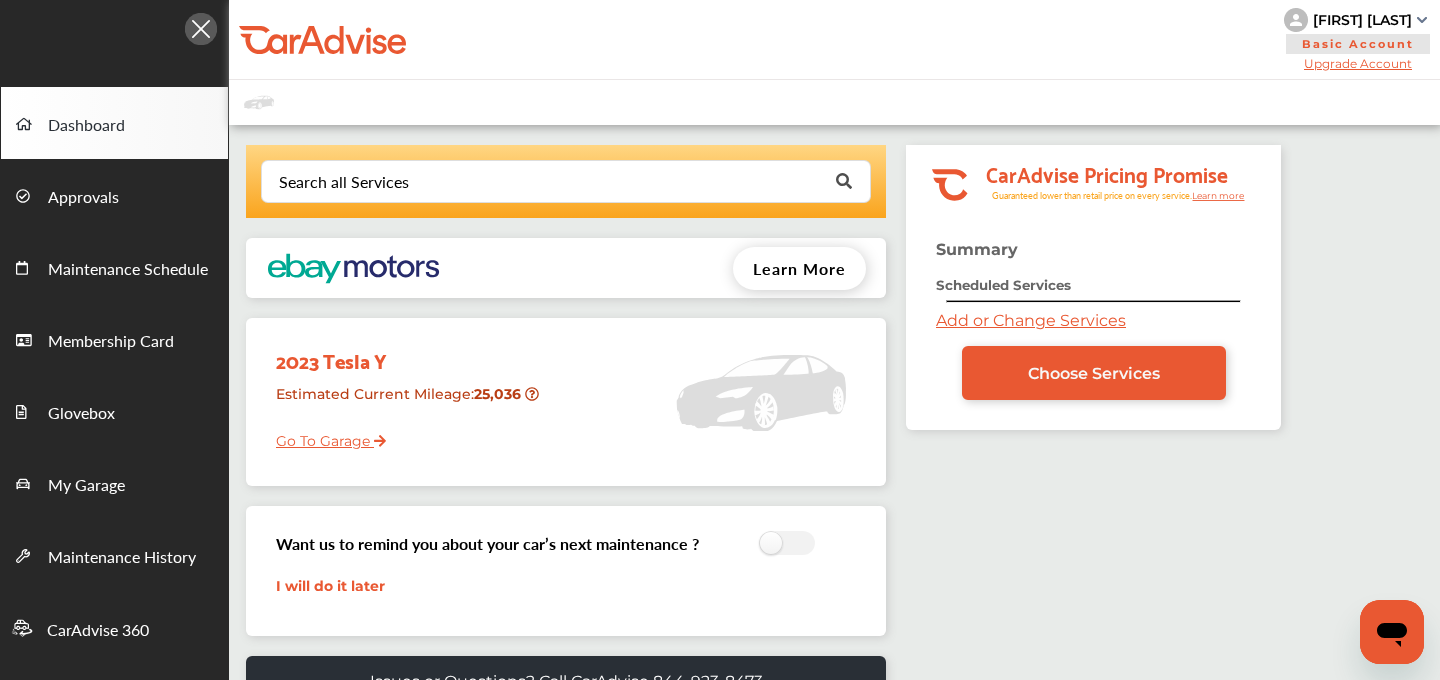 click on "Add or Change Services" at bounding box center [1031, 320] 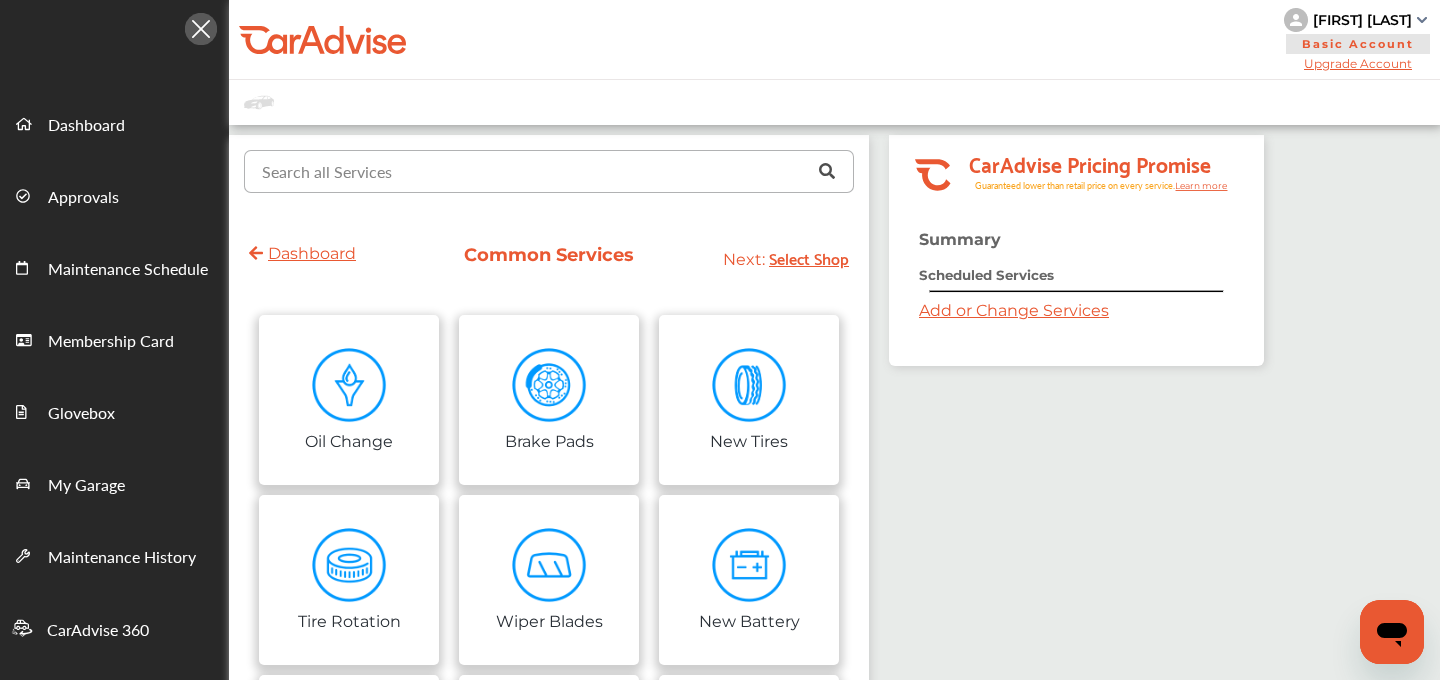 click at bounding box center [544, 170] 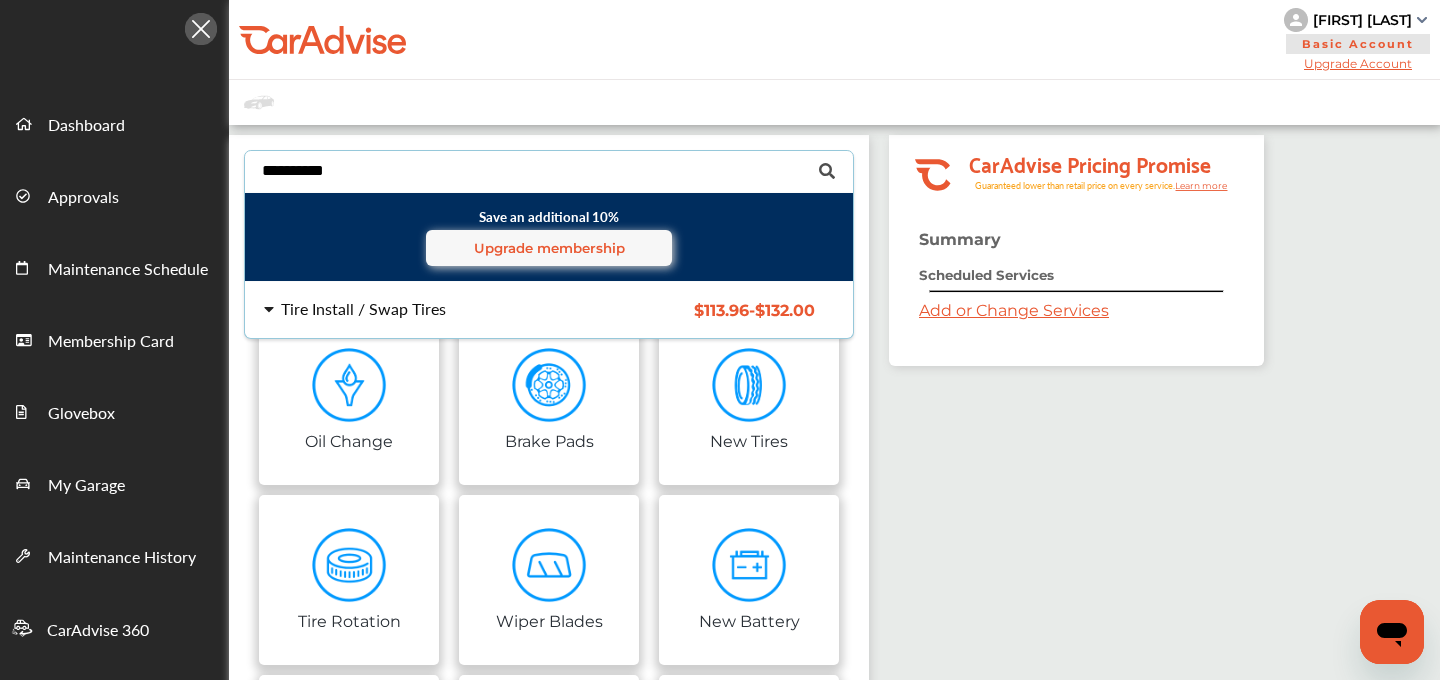 type on "**********" 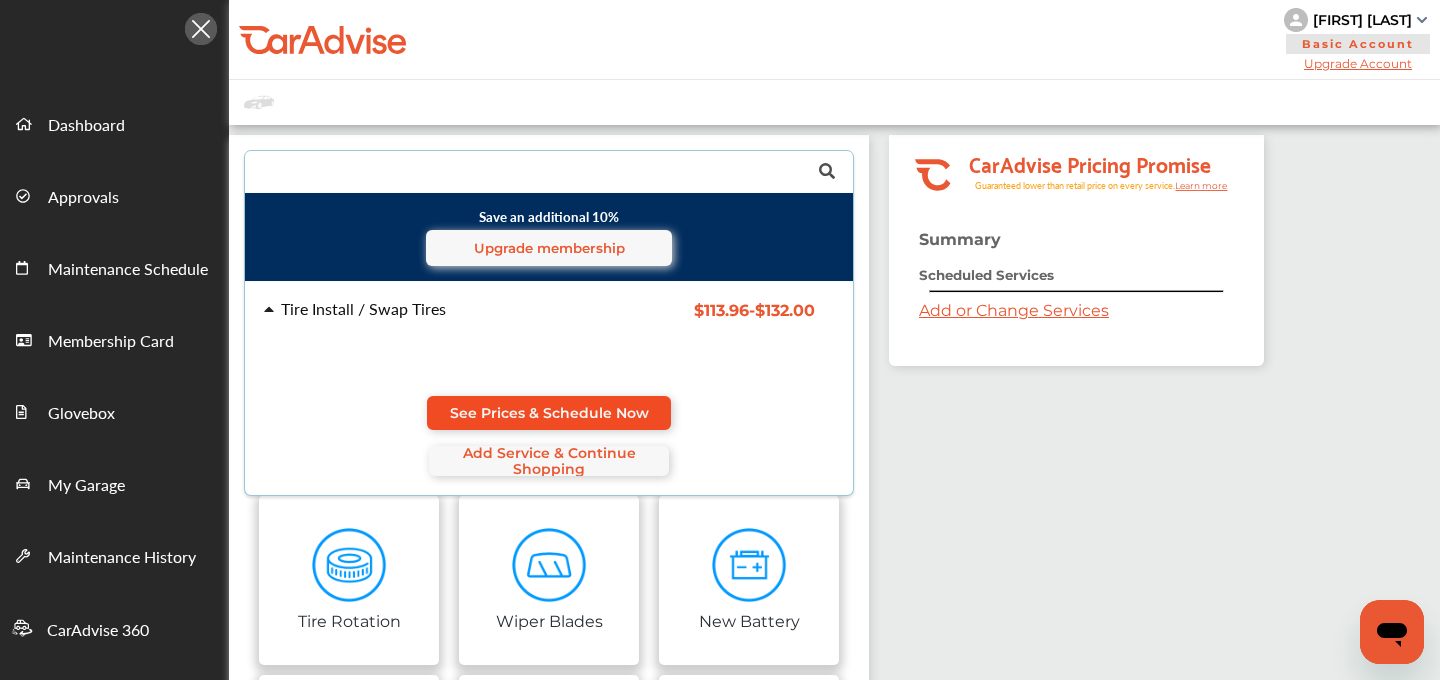 click on "See Prices & Schedule Now" at bounding box center (549, 413) 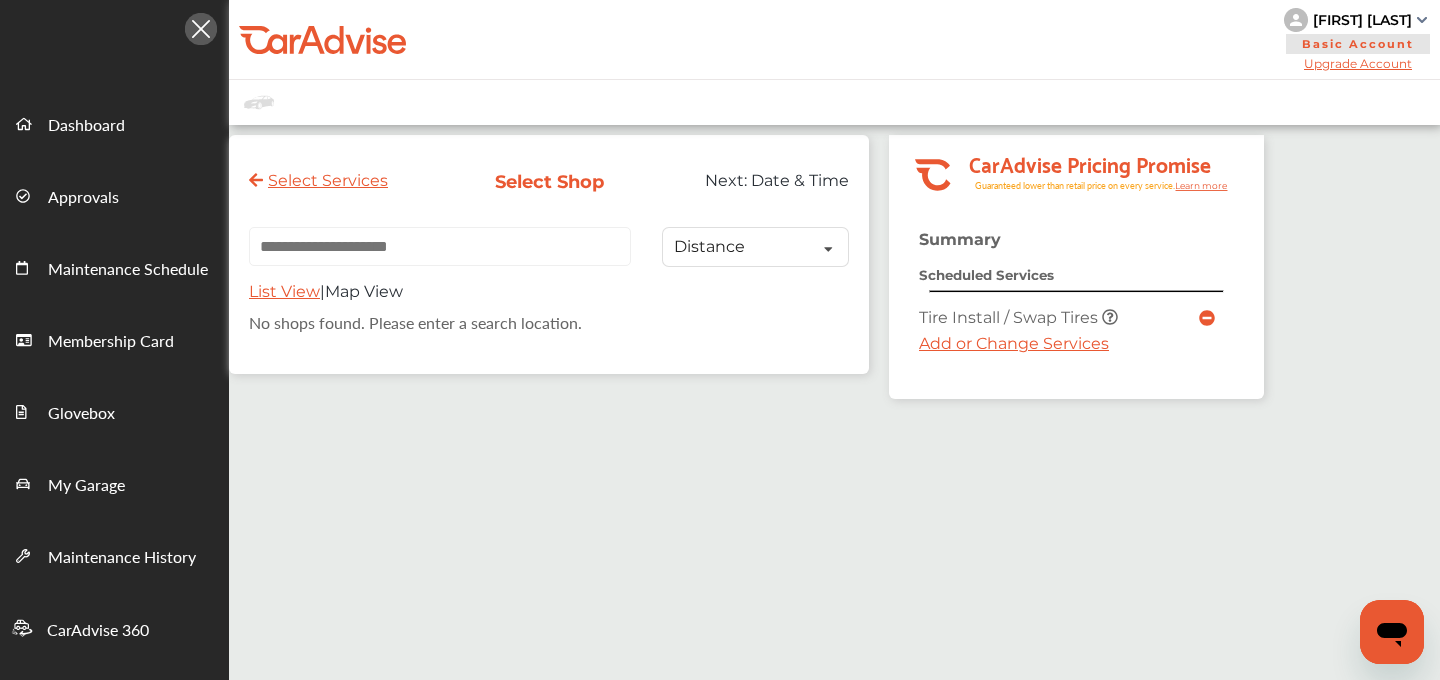 click on "Add or Change Services" at bounding box center (1014, 343) 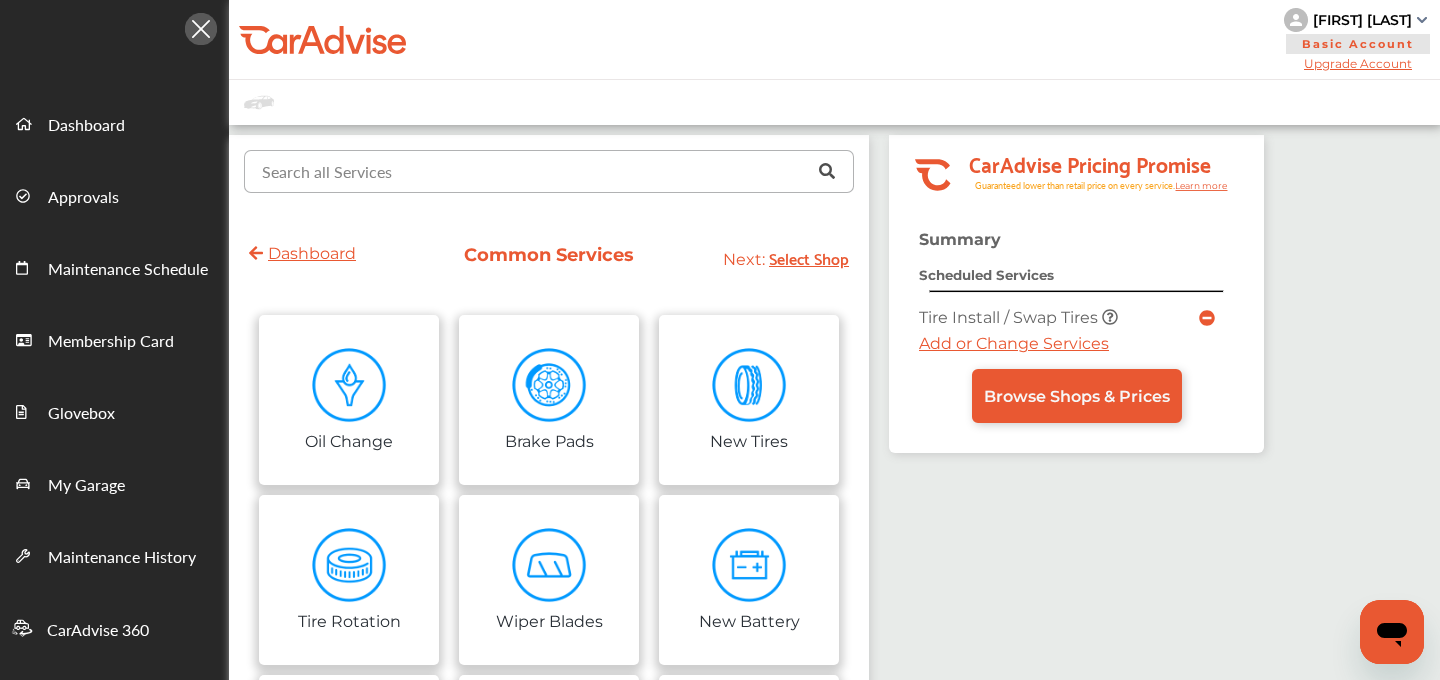 click at bounding box center (544, 170) 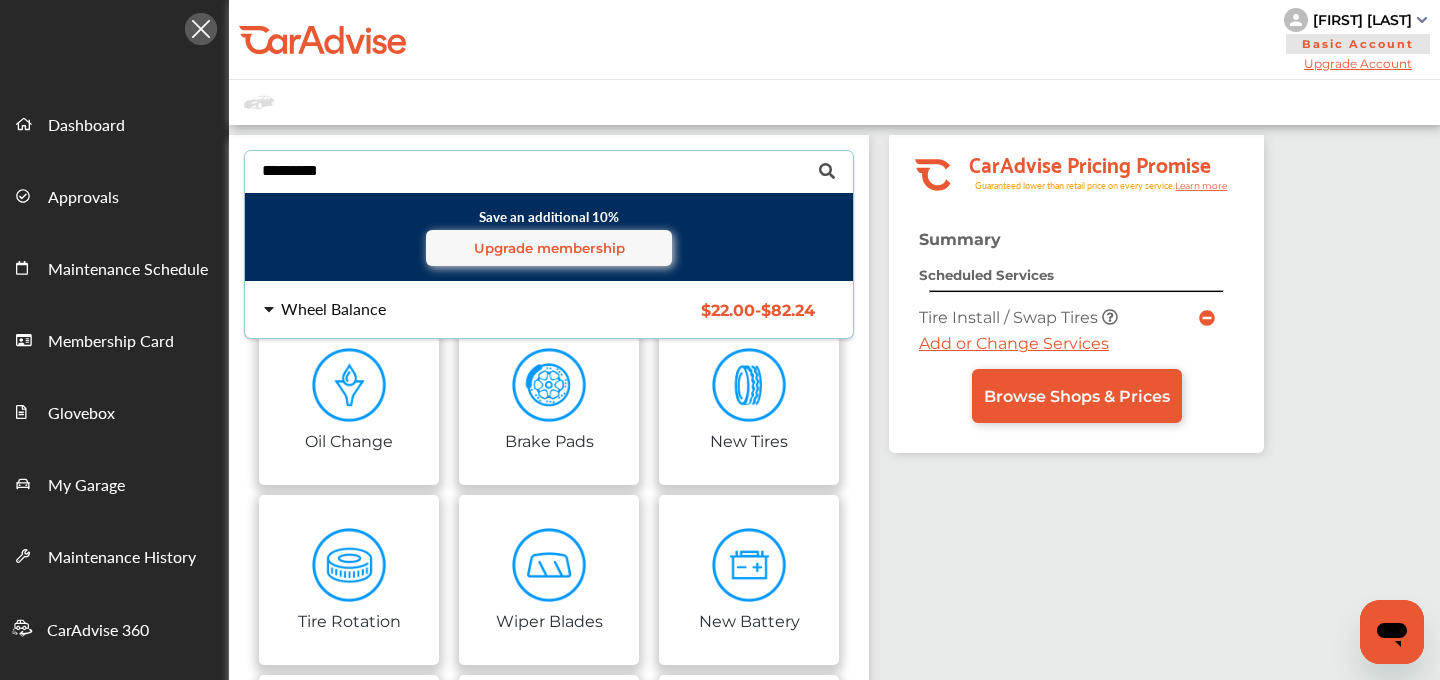 type on "*********" 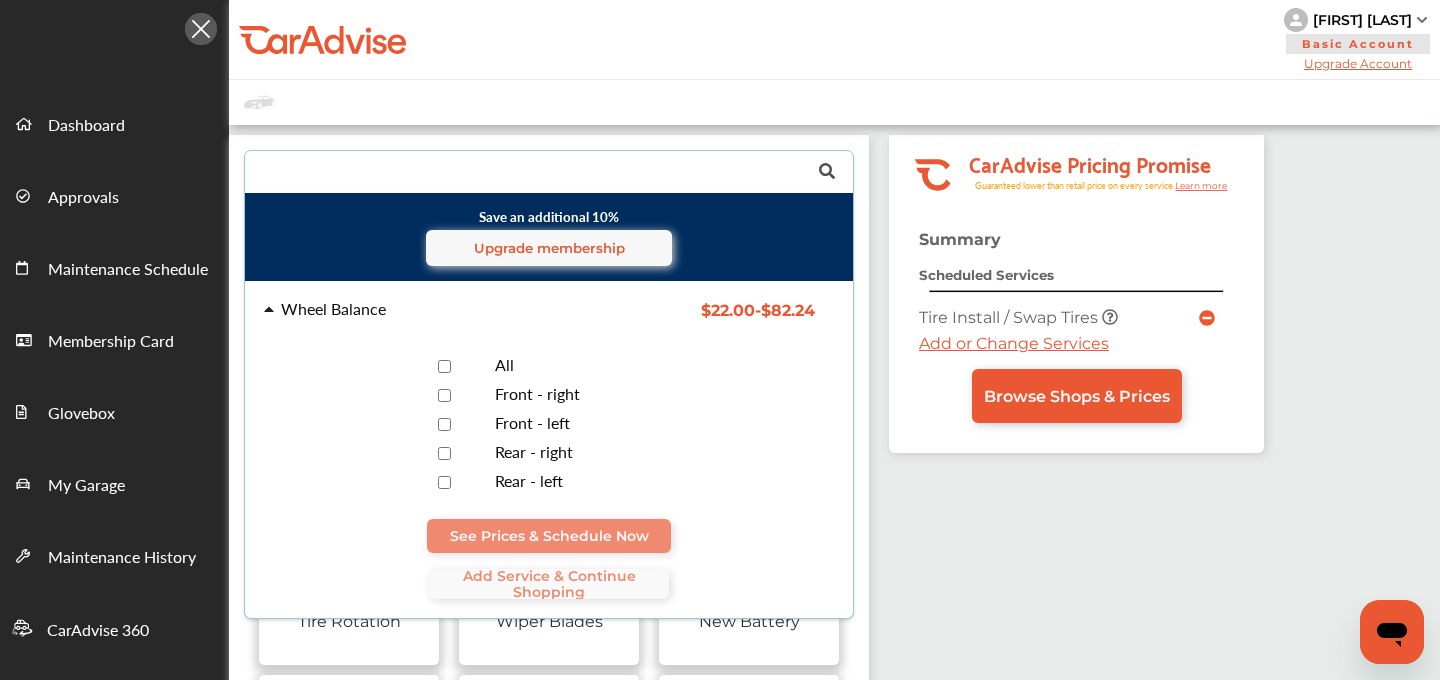 click on "All" at bounding box center [504, 364] 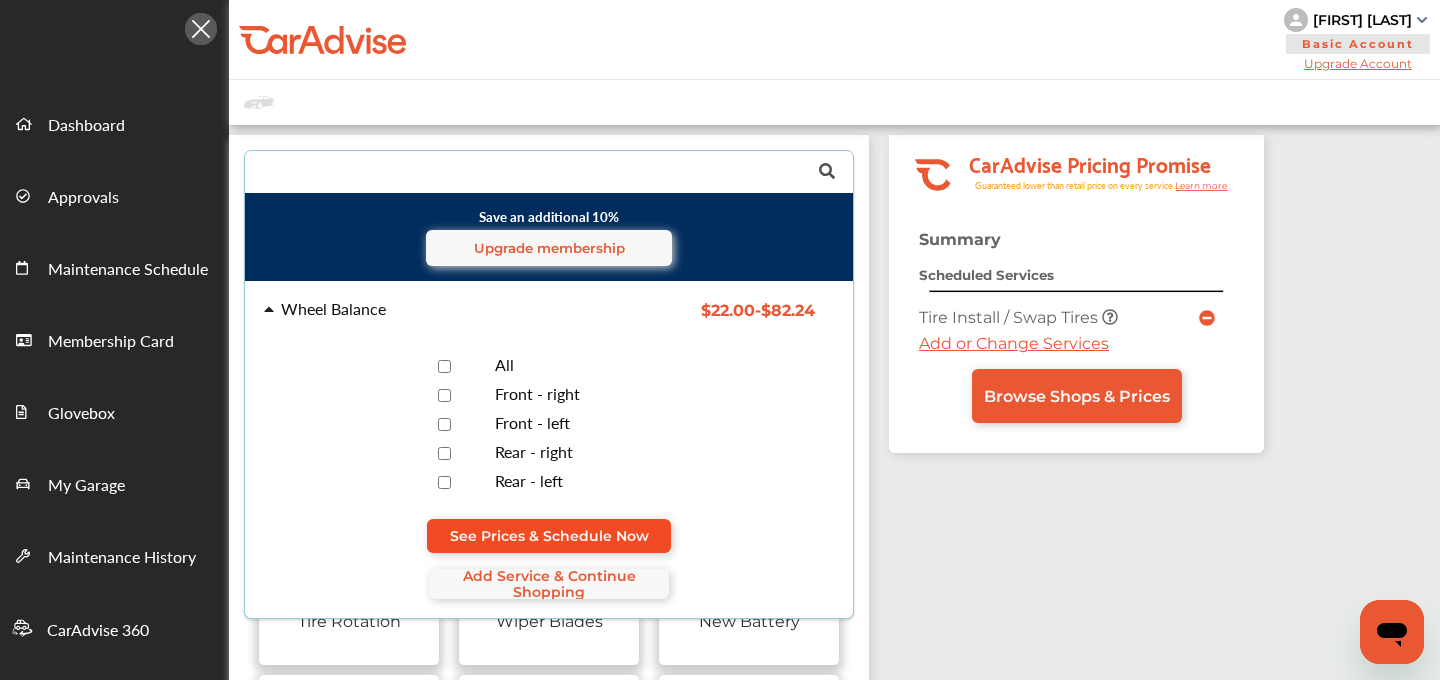 click on "See Prices & Schedule Now" at bounding box center [549, 536] 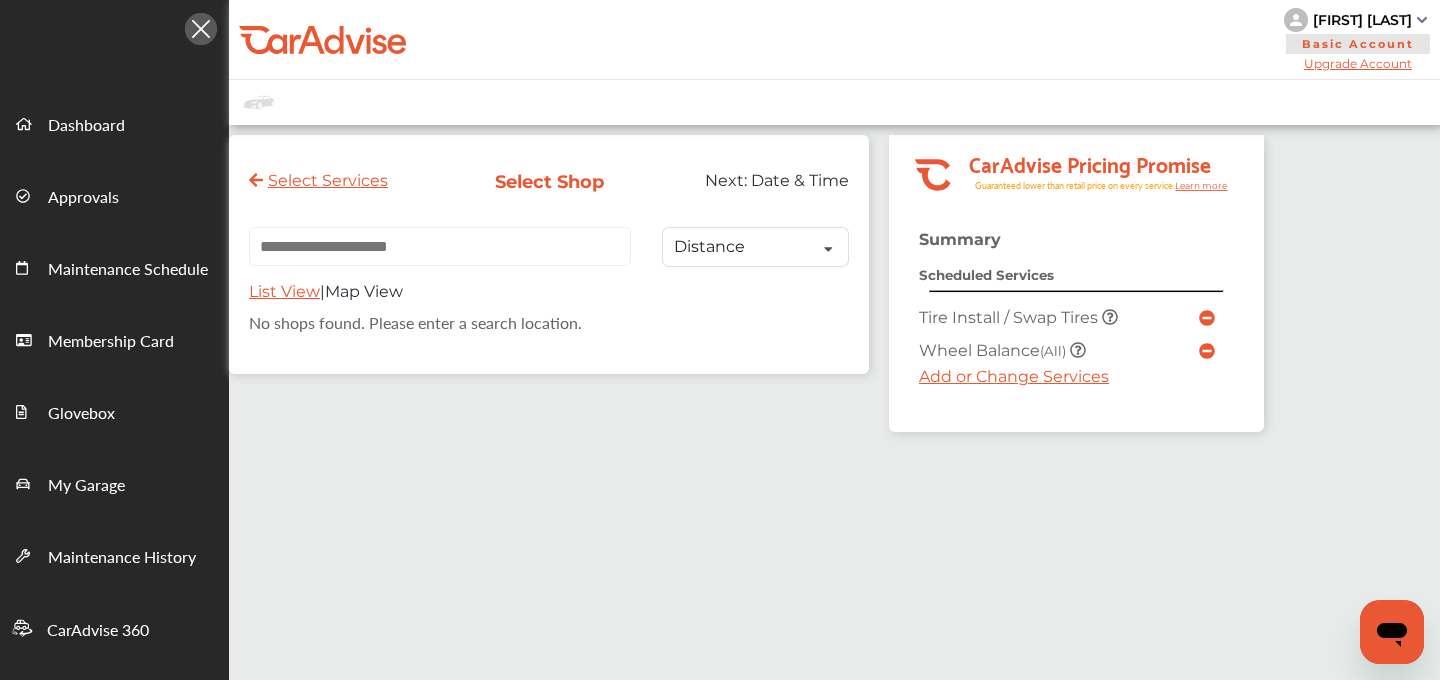 click at bounding box center (440, 246) 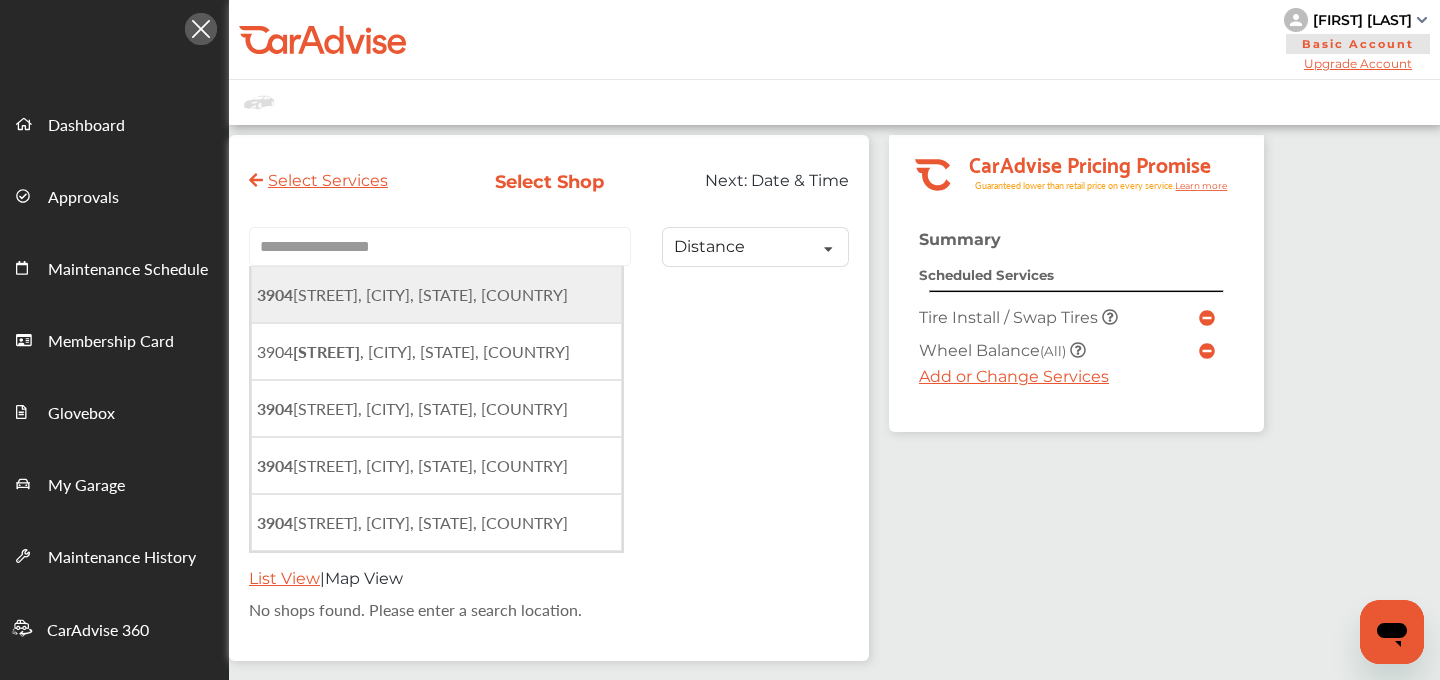 click on "[NUMBER] [STREET], [CITY], [STATE], [COUNTRY]" at bounding box center [412, 294] 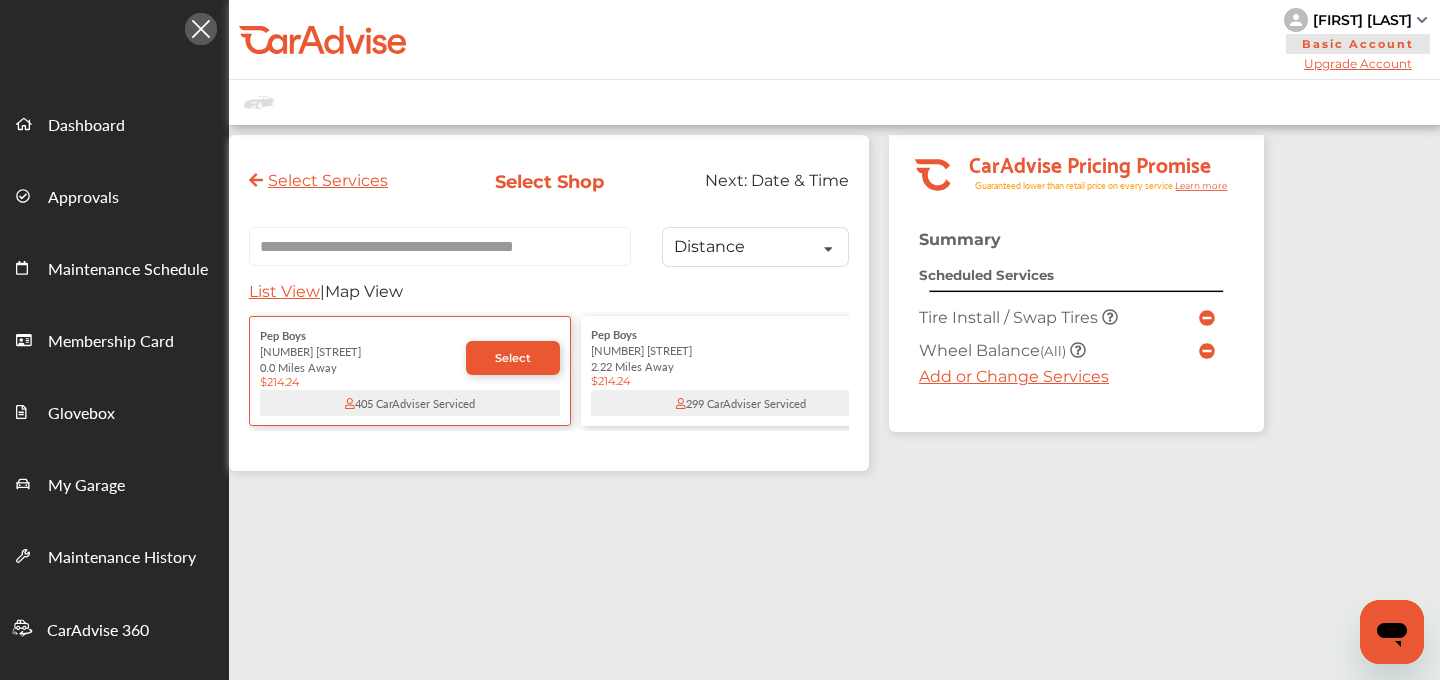 click on "Select" at bounding box center (513, 358) 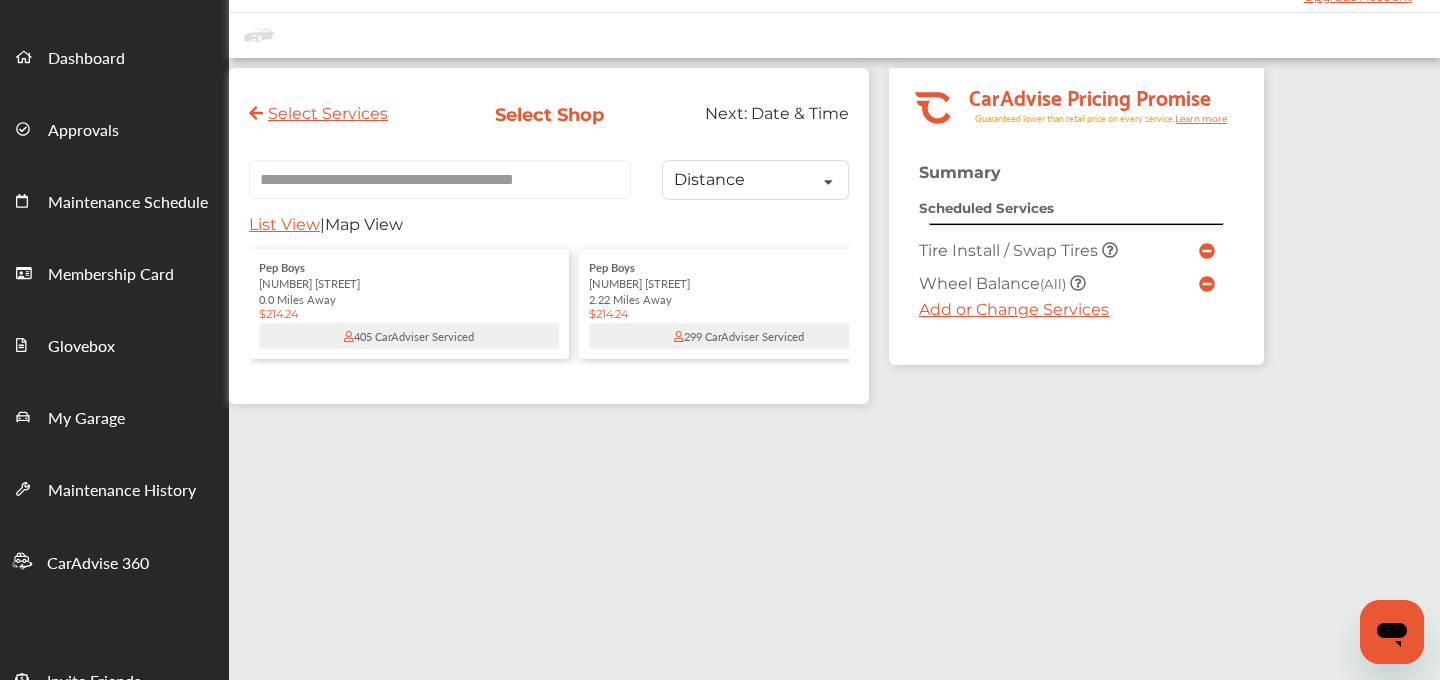 scroll, scrollTop: 81, scrollLeft: 0, axis: vertical 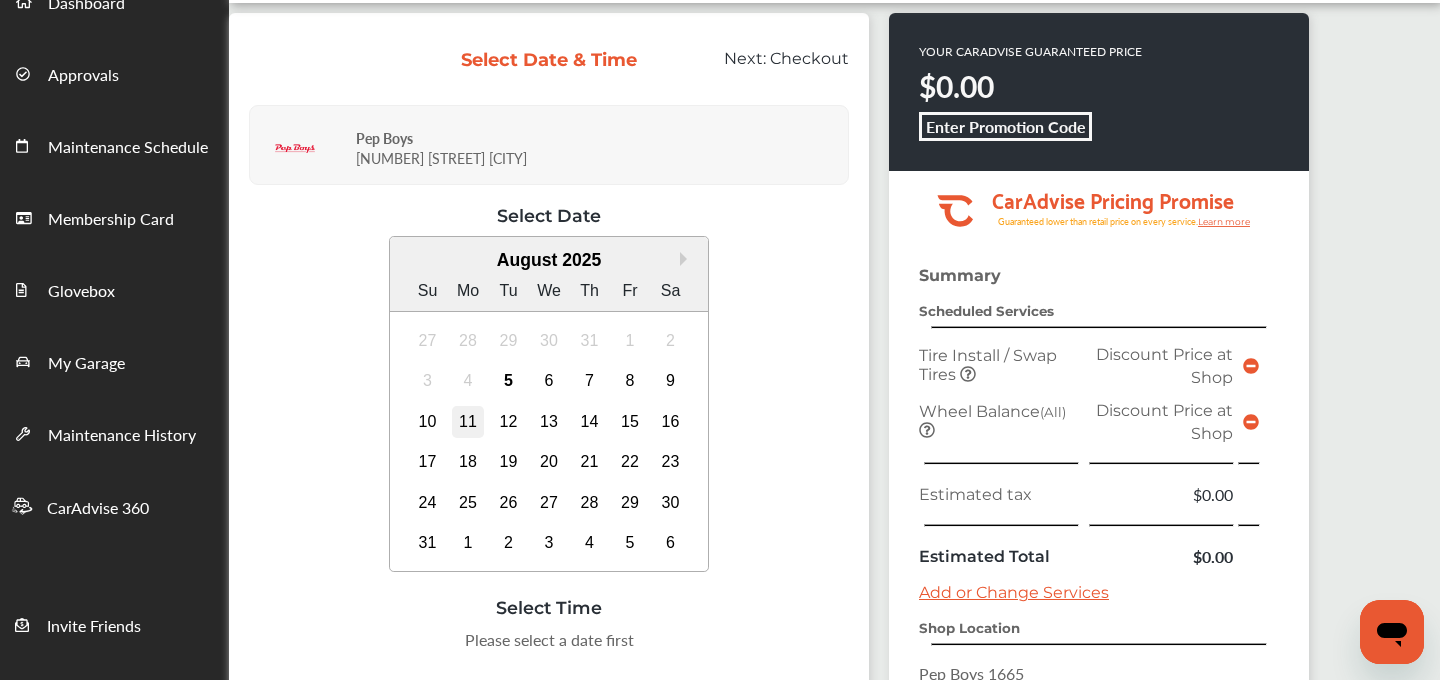 click on "11" at bounding box center (468, 422) 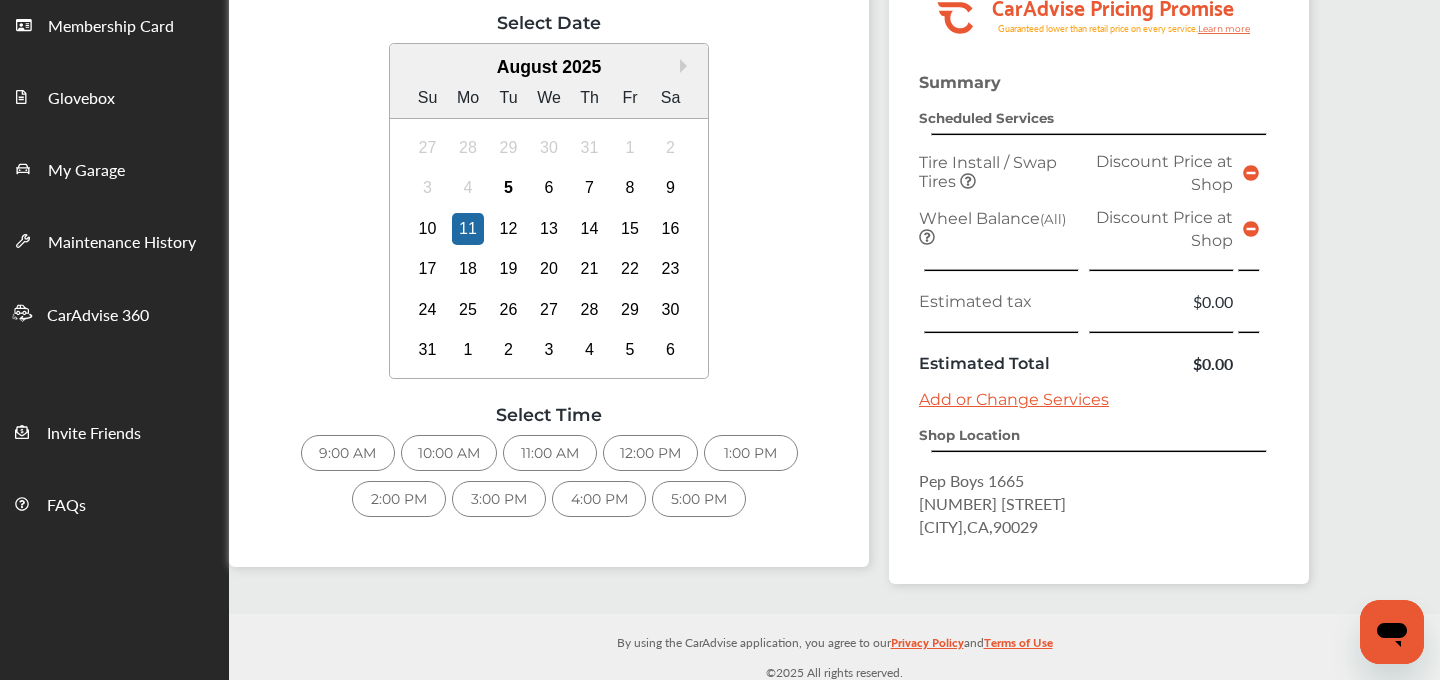 scroll, scrollTop: 319, scrollLeft: 0, axis: vertical 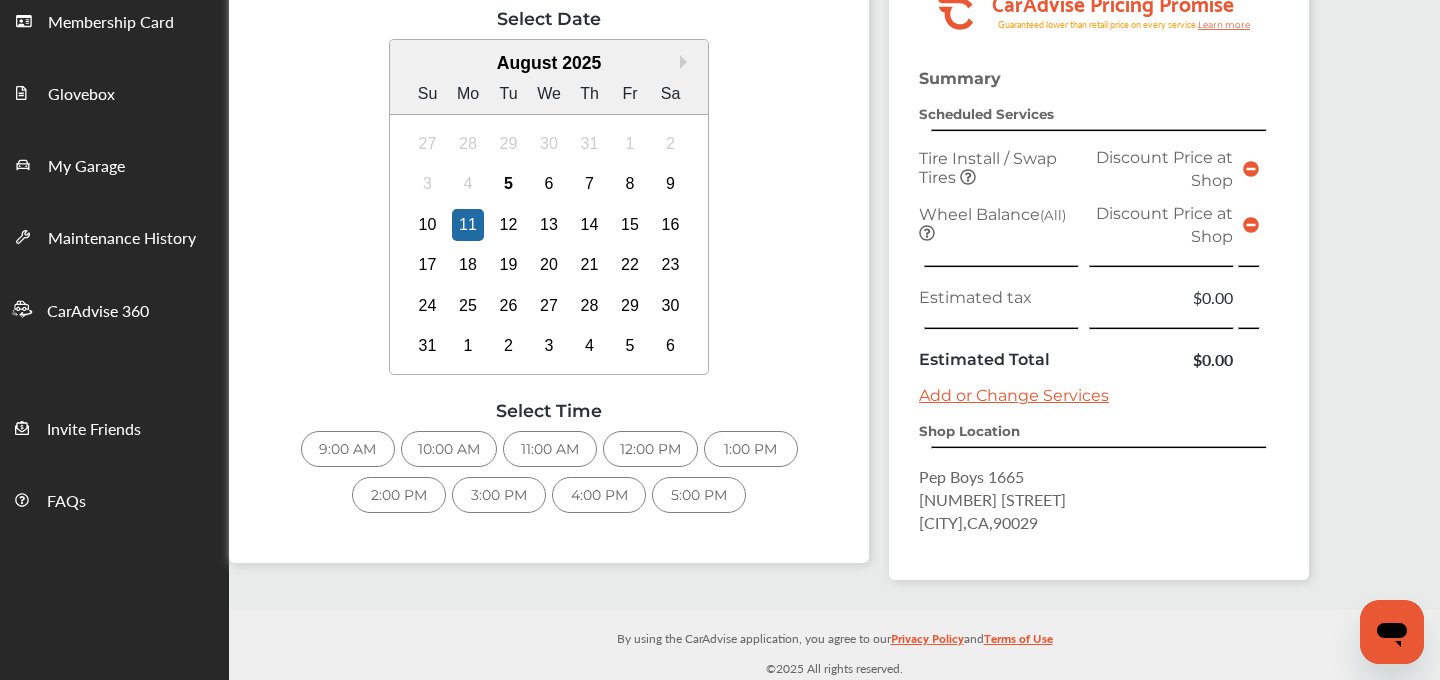 click on "9:00 AM" at bounding box center [348, 449] 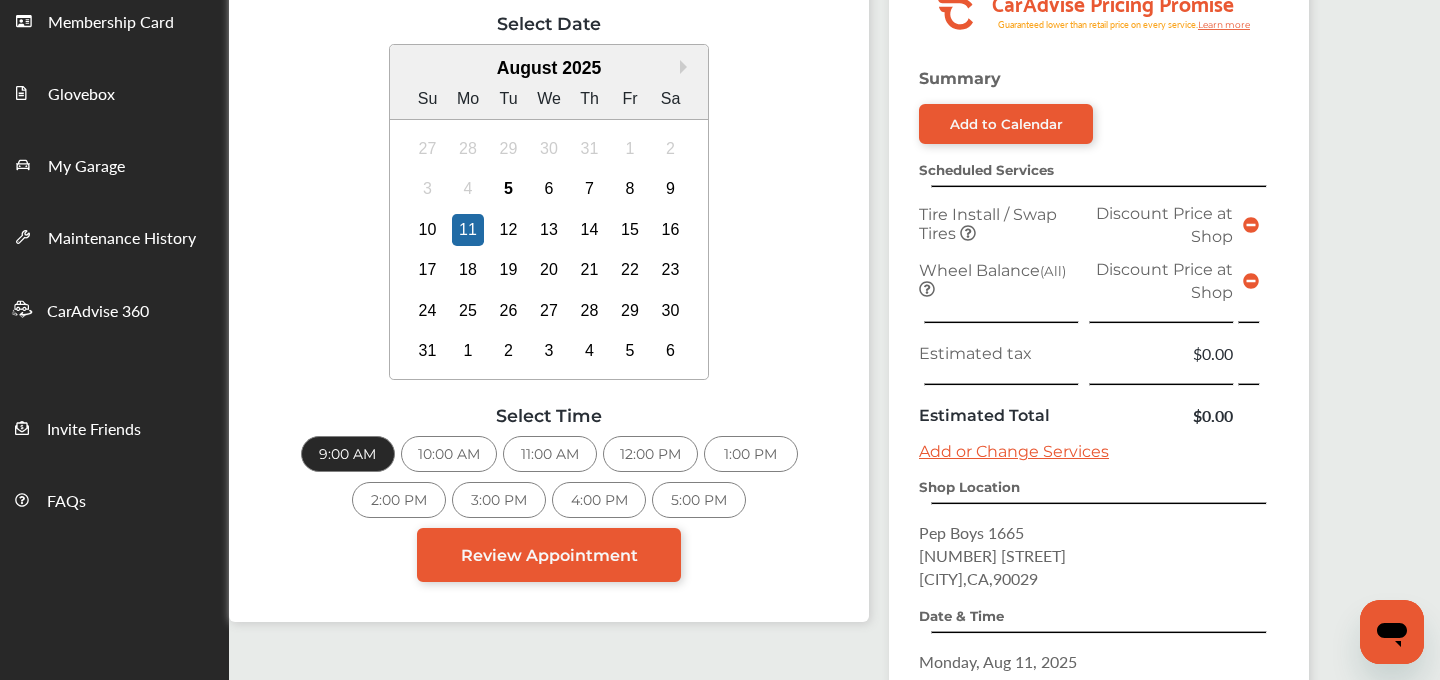 scroll, scrollTop: 442, scrollLeft: 0, axis: vertical 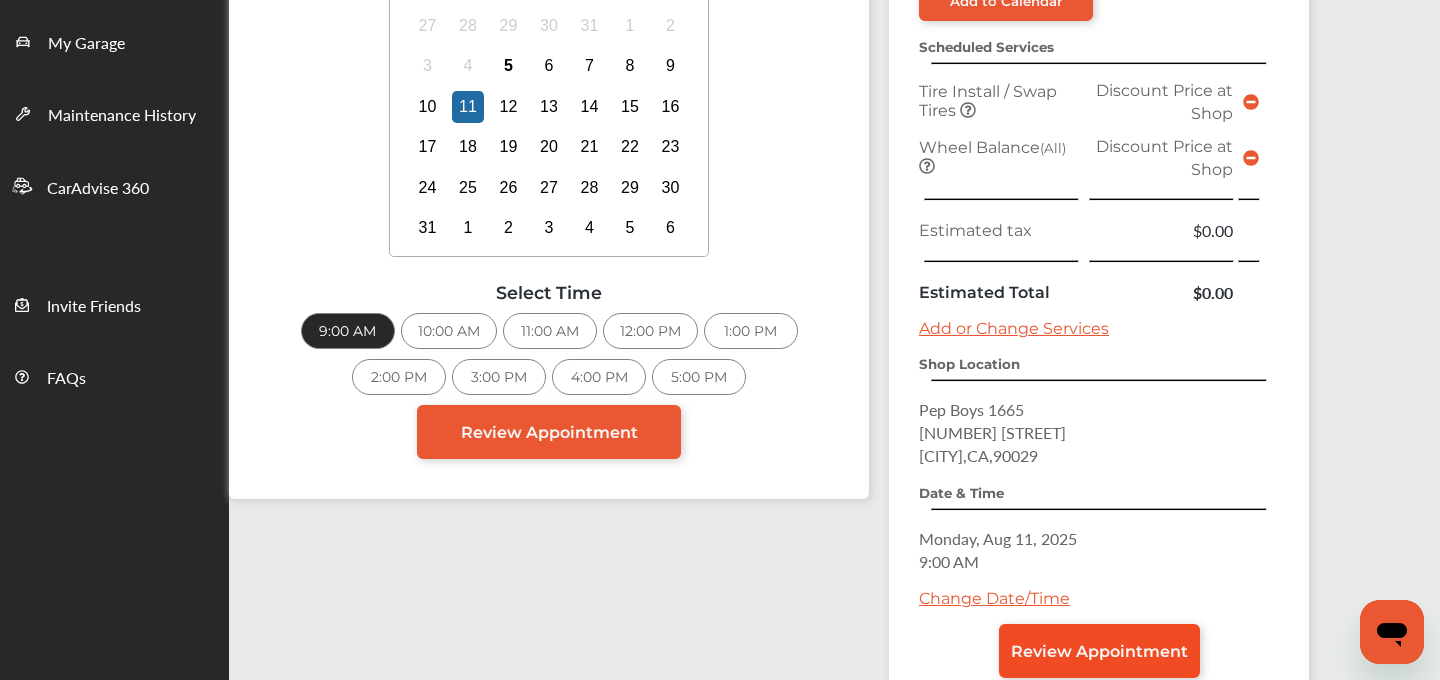 click on "Review Appointment" at bounding box center (1099, 651) 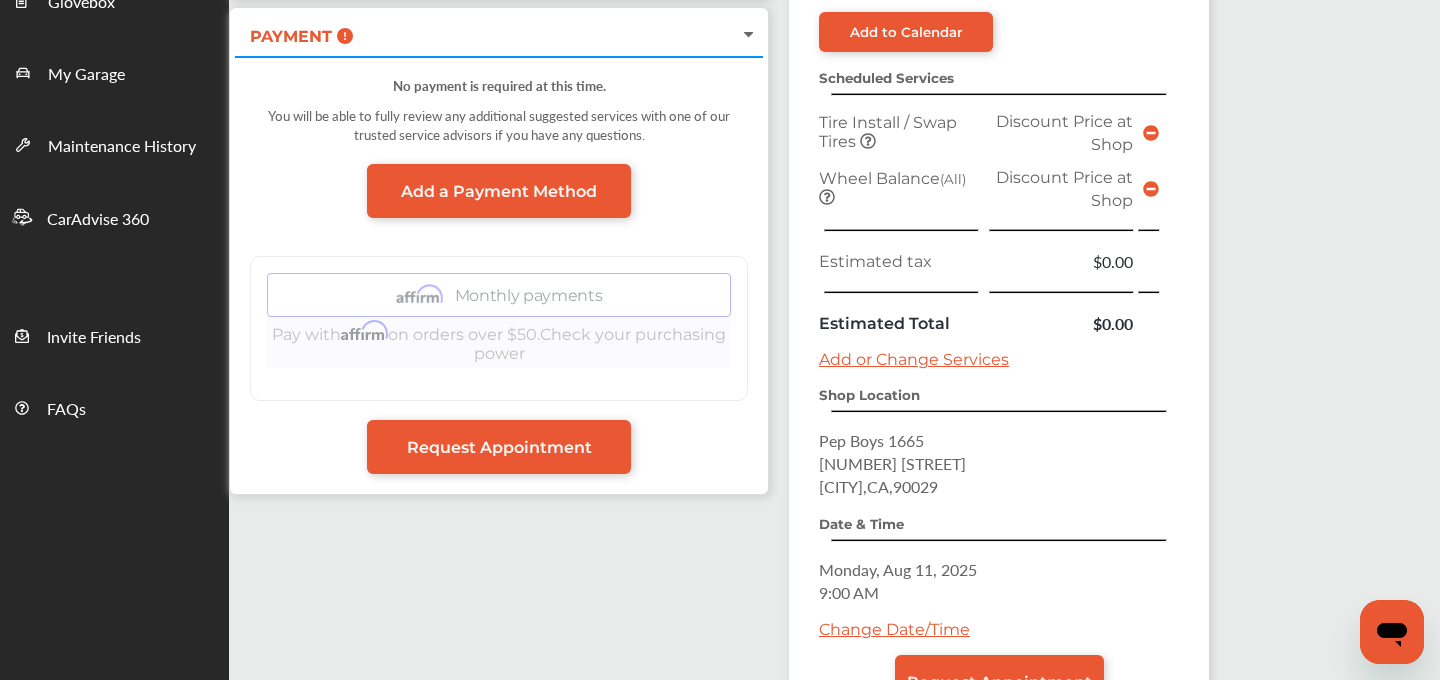 scroll, scrollTop: 572, scrollLeft: 0, axis: vertical 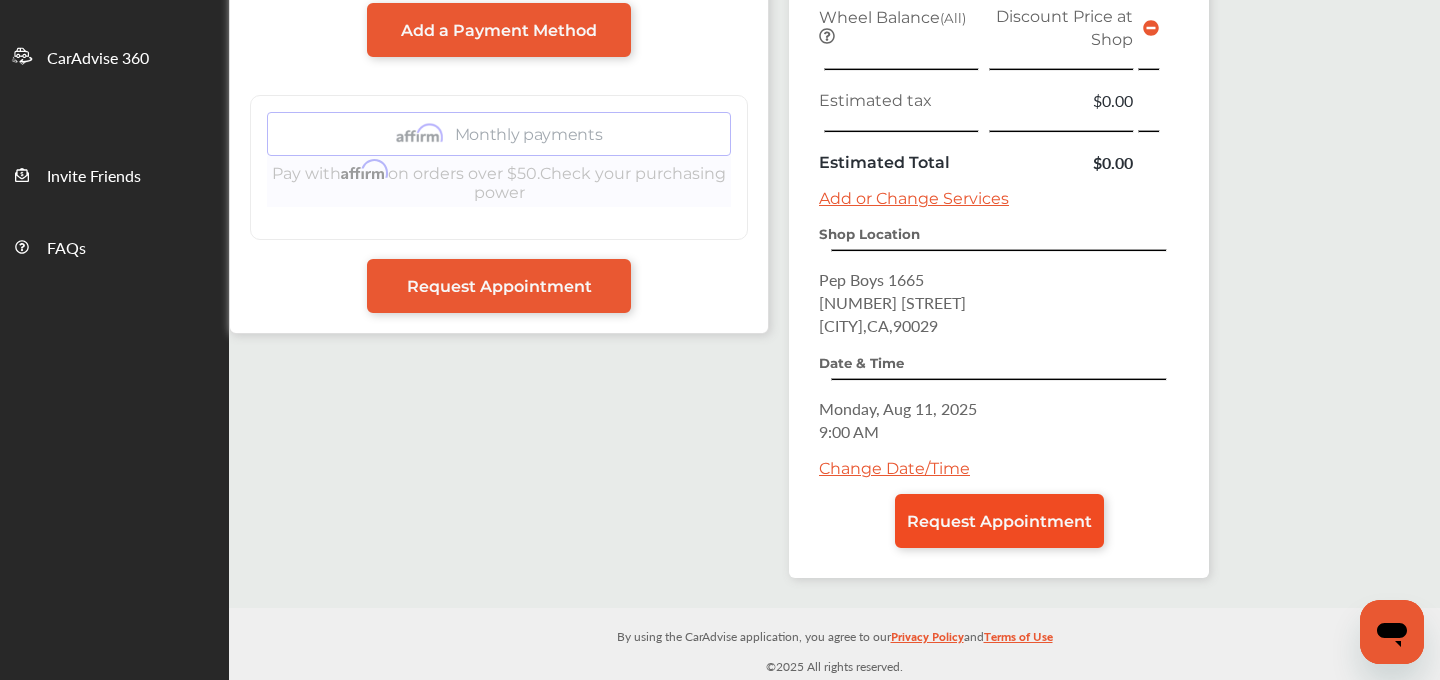 click on "Request Appointment" at bounding box center [999, 521] 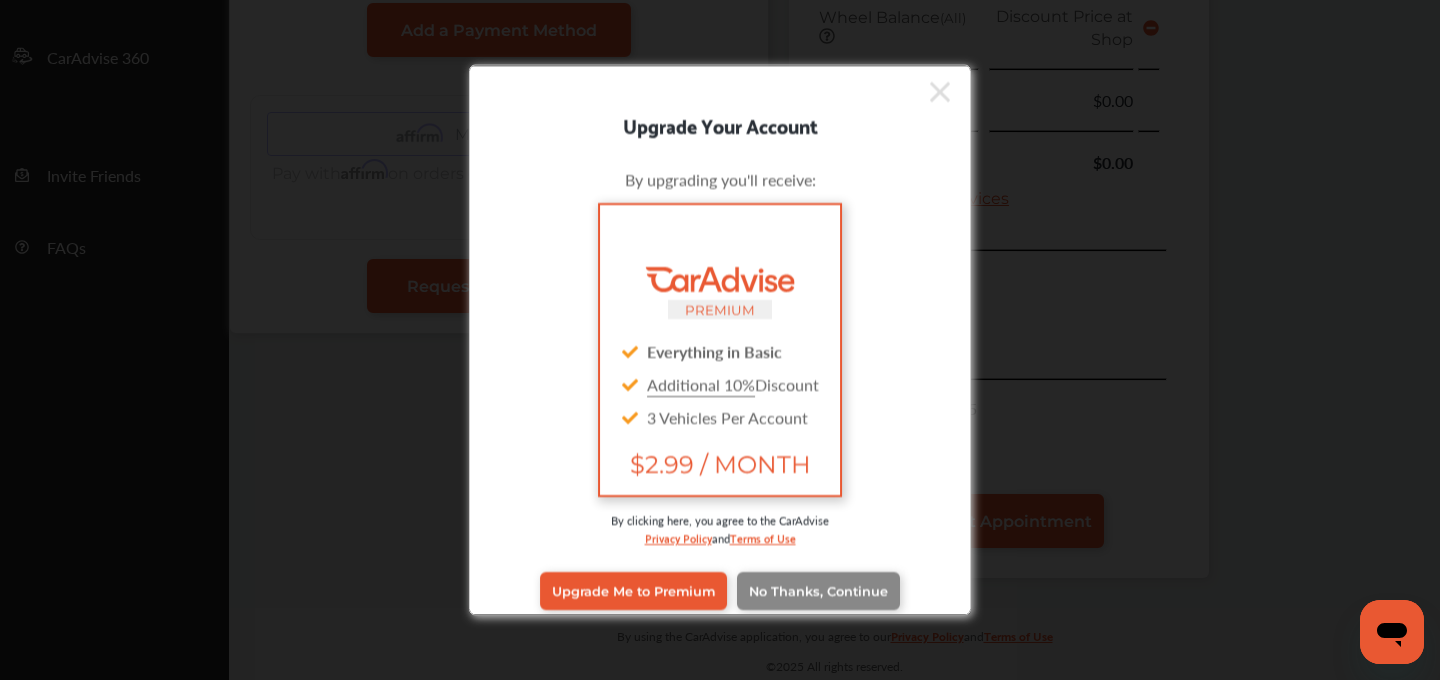 click on "No Thanks, Continue" at bounding box center (818, 590) 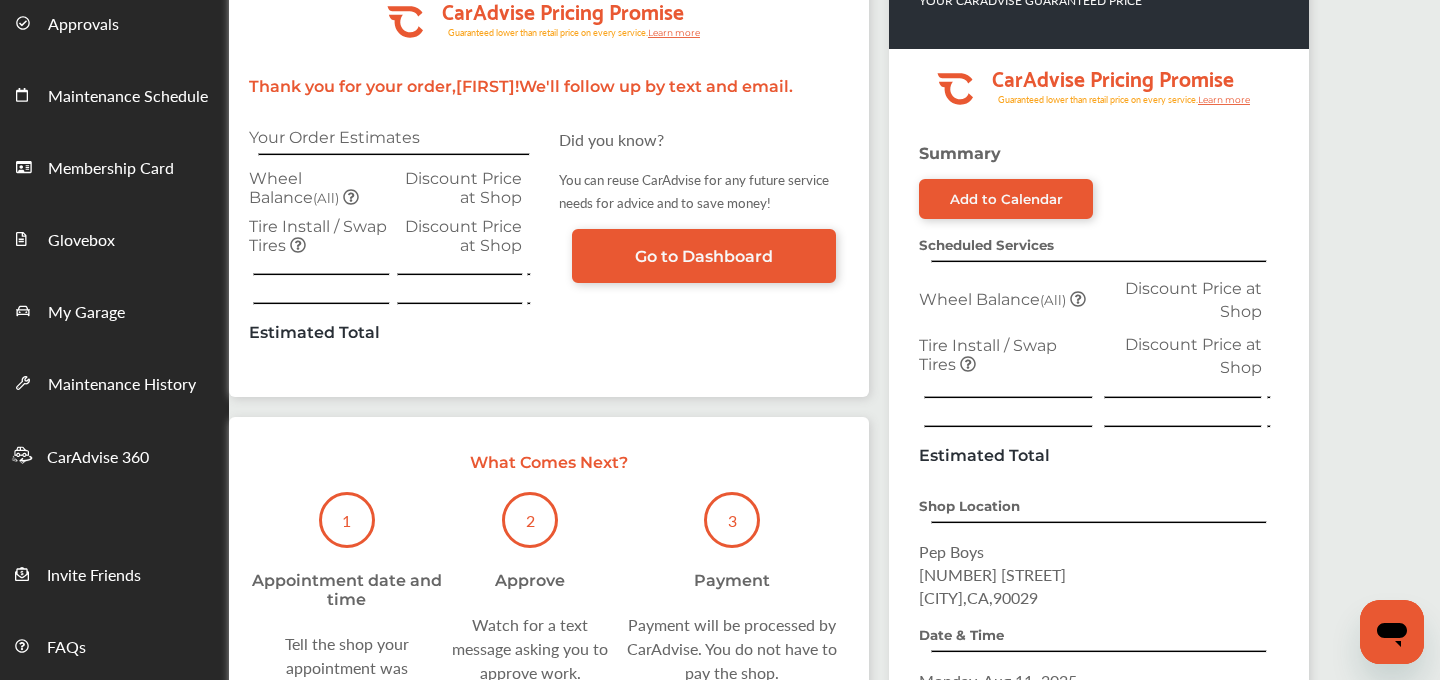 scroll, scrollTop: 0, scrollLeft: 0, axis: both 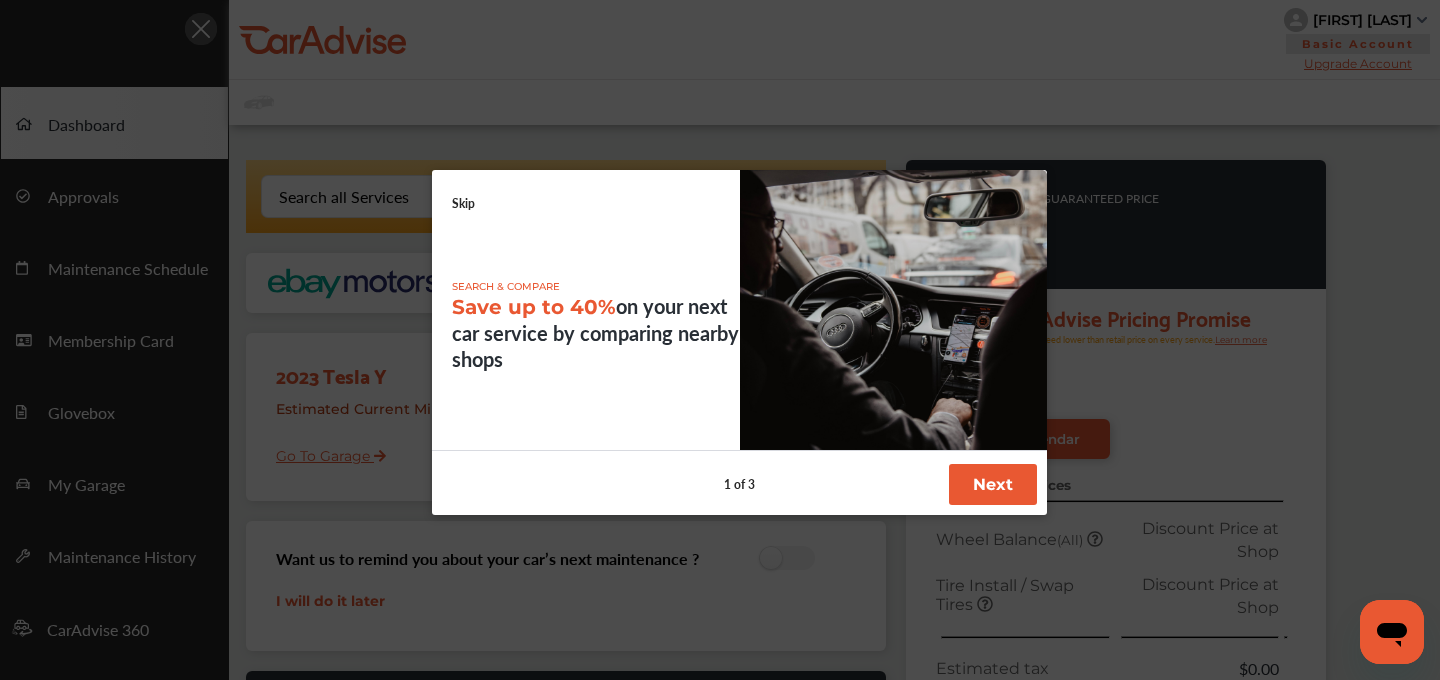 click on "SEARCH & COMPARE Save up to 40%  on your next car service by comparing nearby shops" at bounding box center [739, 310] 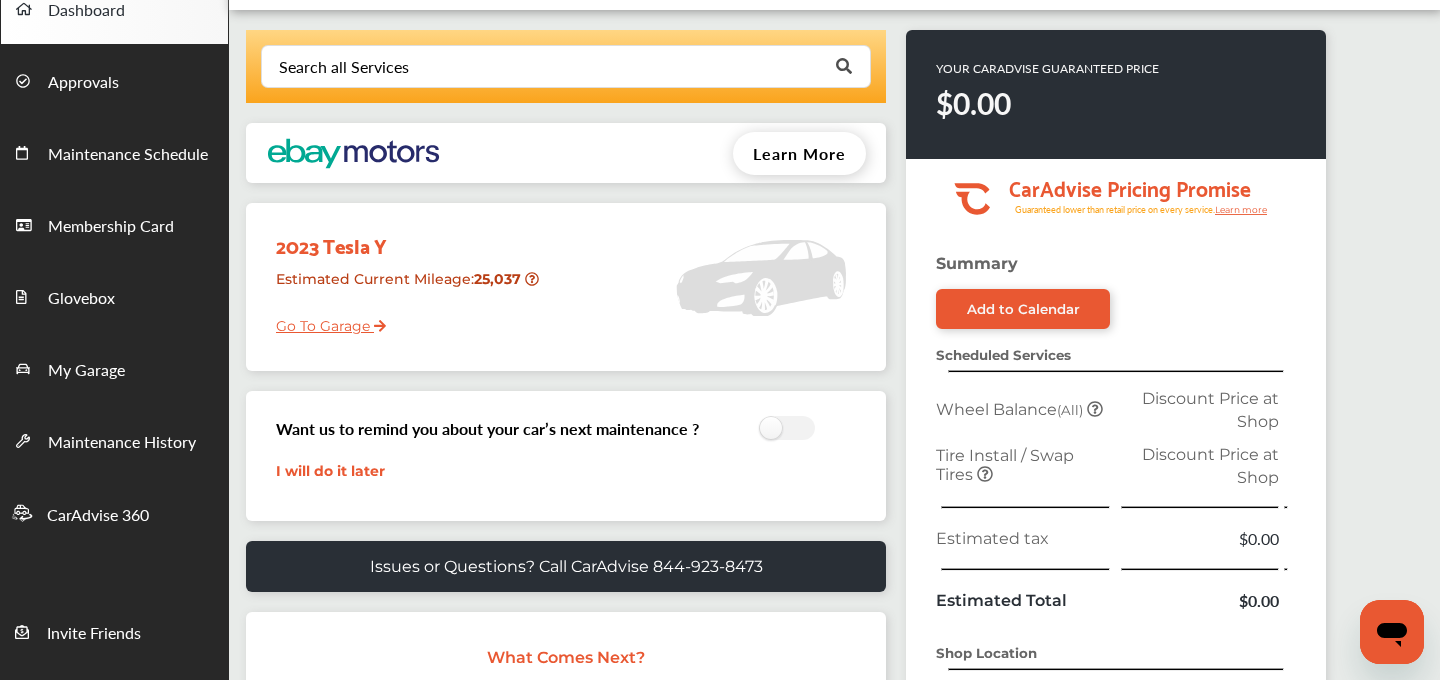scroll, scrollTop: 0, scrollLeft: 0, axis: both 